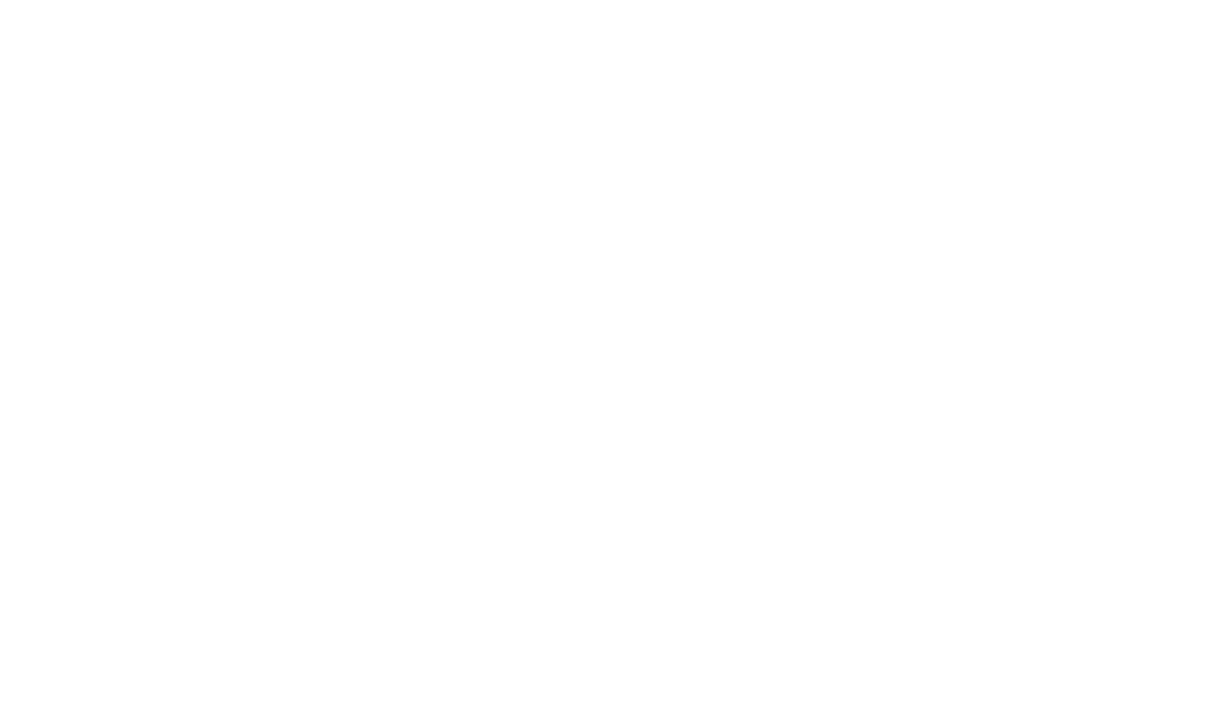 scroll, scrollTop: 0, scrollLeft: 0, axis: both 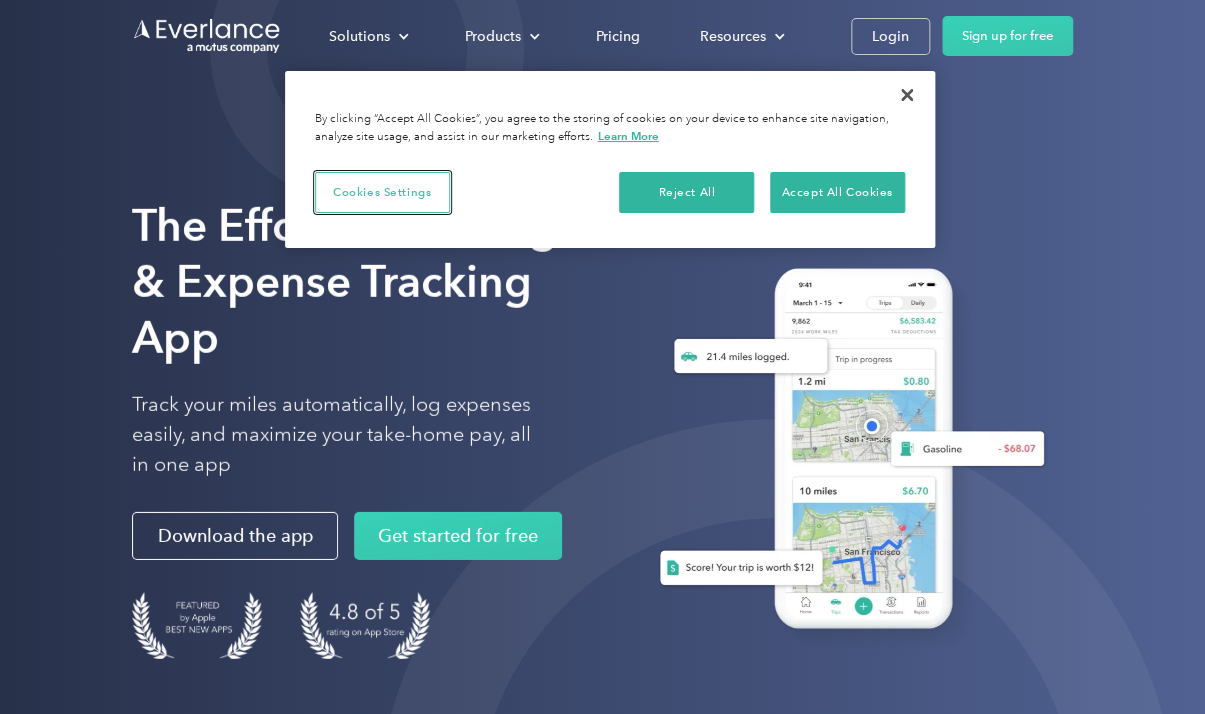 click on "Cookies Settings" at bounding box center (382, 193) 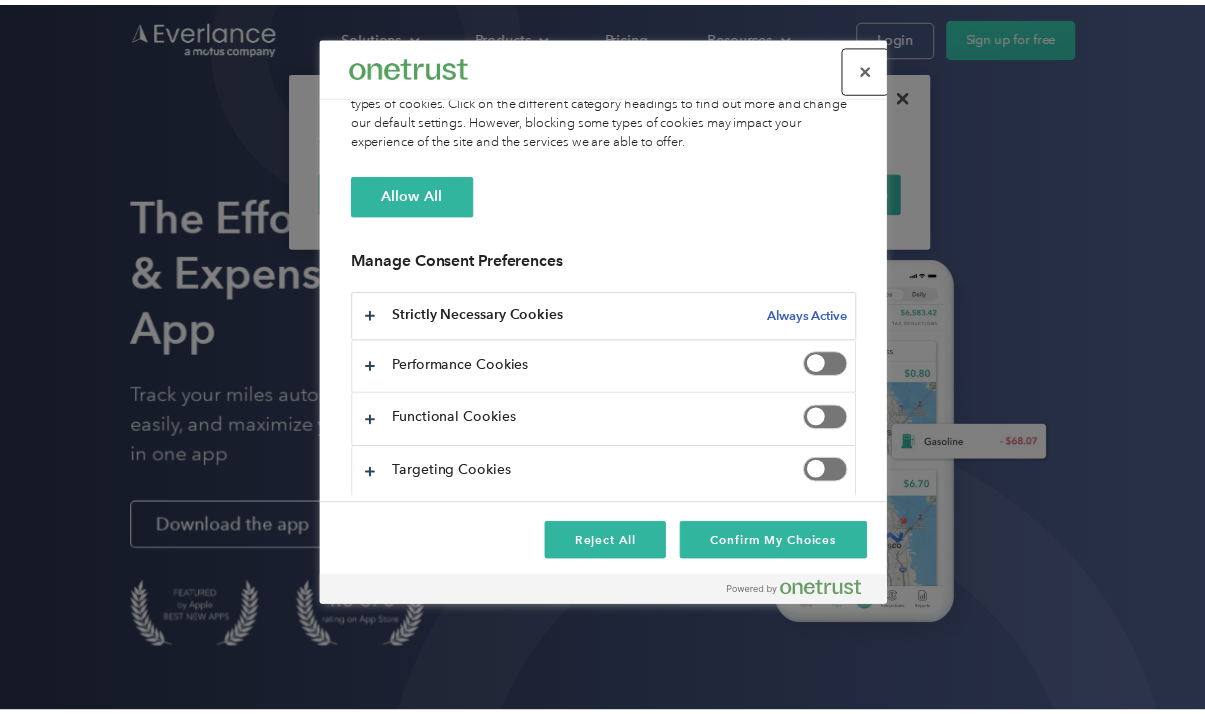 scroll, scrollTop: 148, scrollLeft: 0, axis: vertical 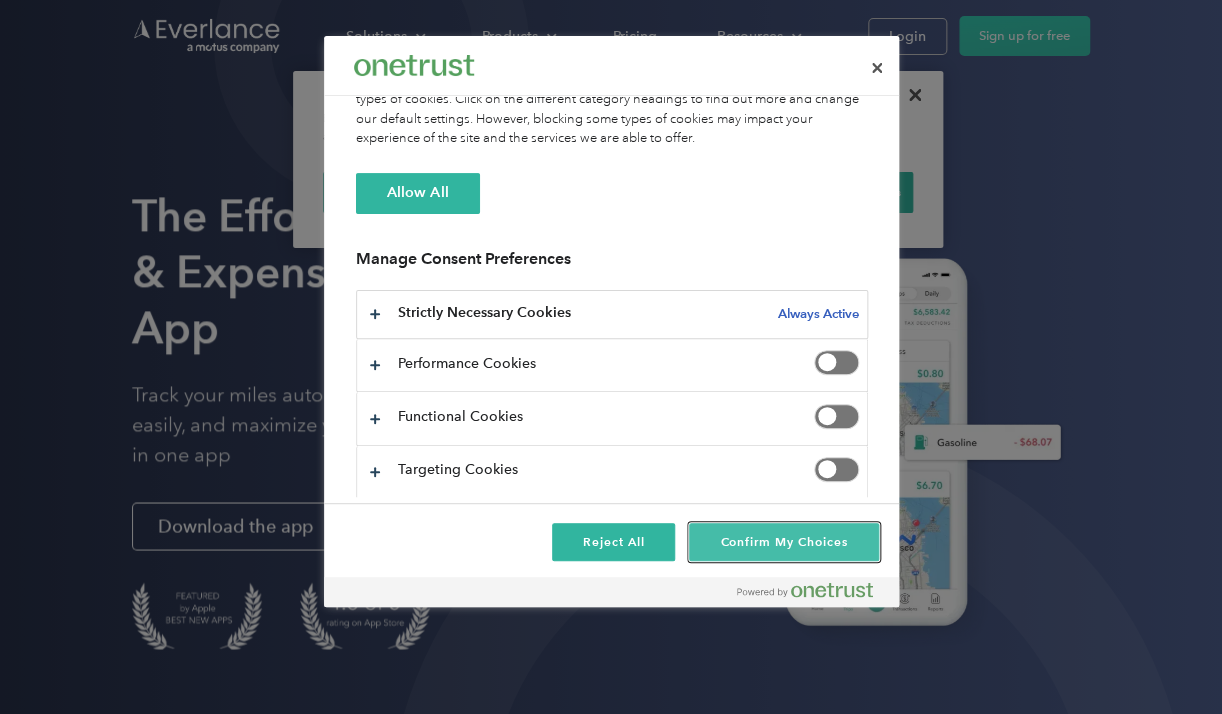 click on "Confirm My Choices" at bounding box center [783, 542] 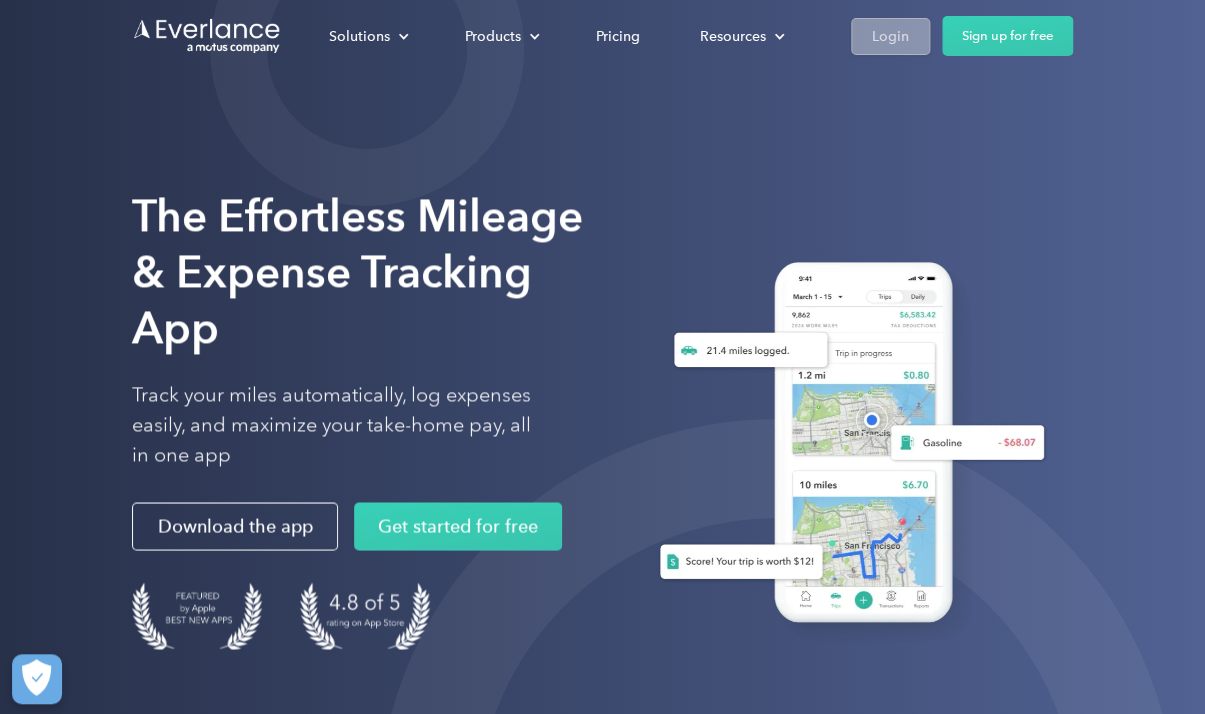 click on "Login" at bounding box center (890, 36) 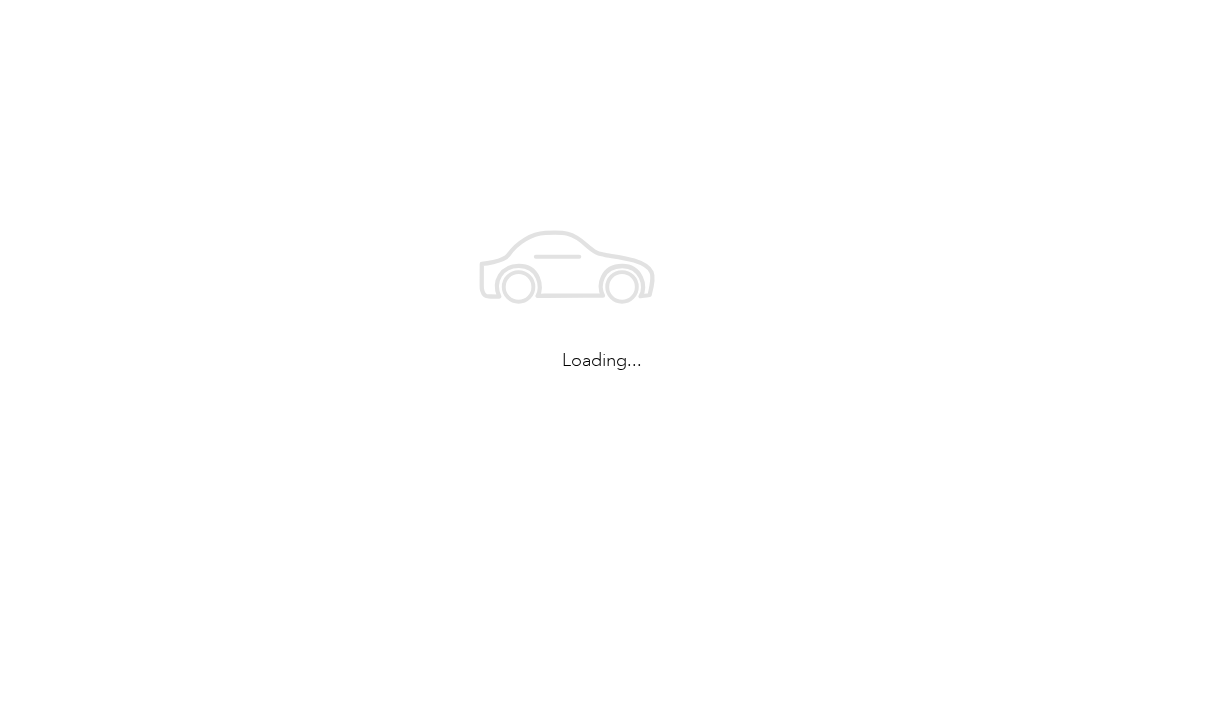 scroll, scrollTop: 0, scrollLeft: 0, axis: both 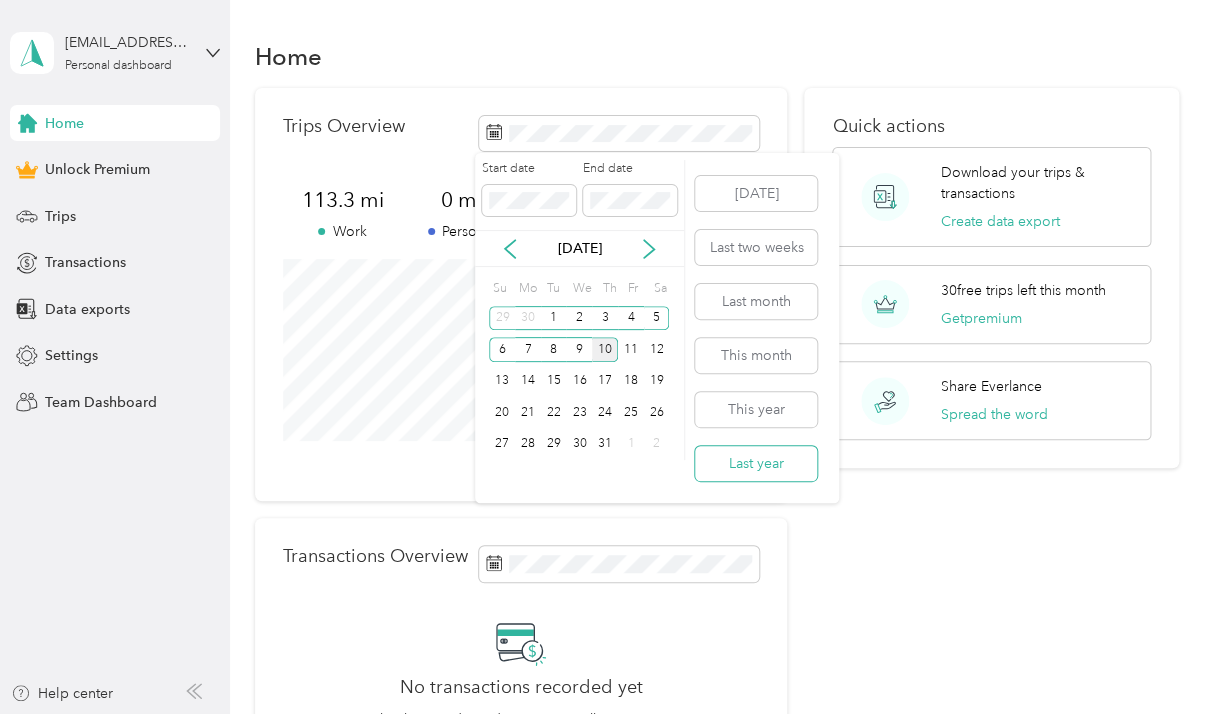 click on "Last year" at bounding box center [756, 463] 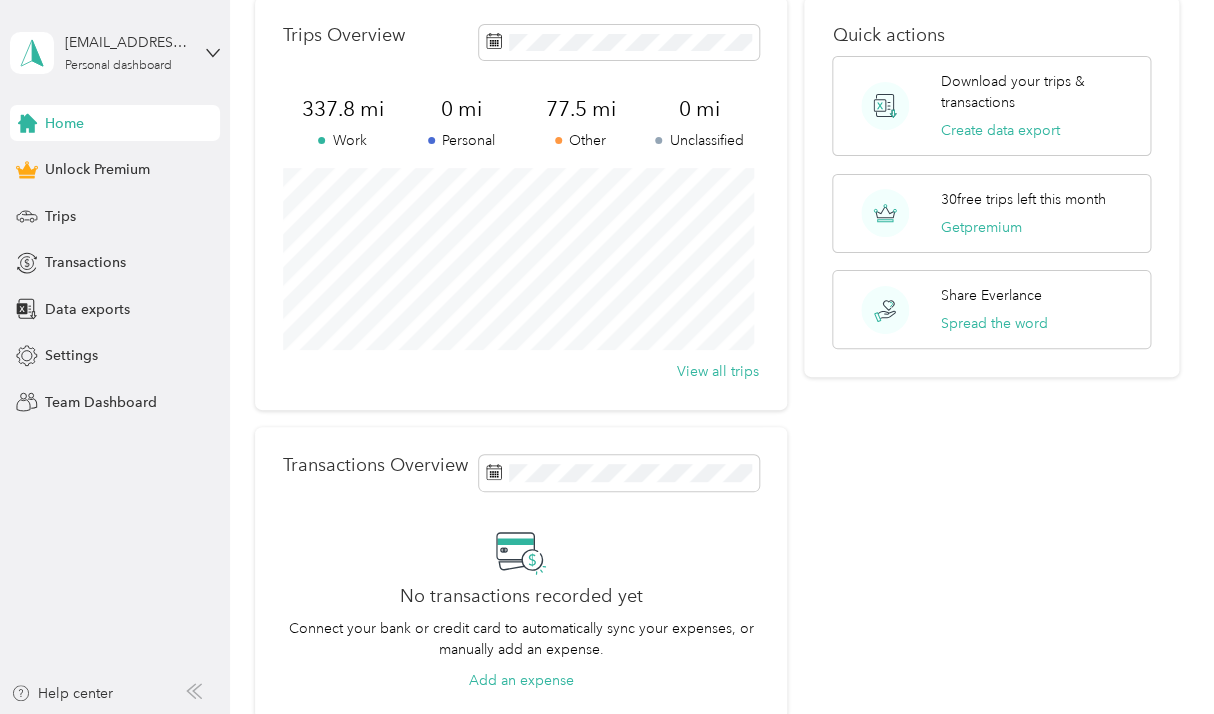 scroll, scrollTop: 0, scrollLeft: 0, axis: both 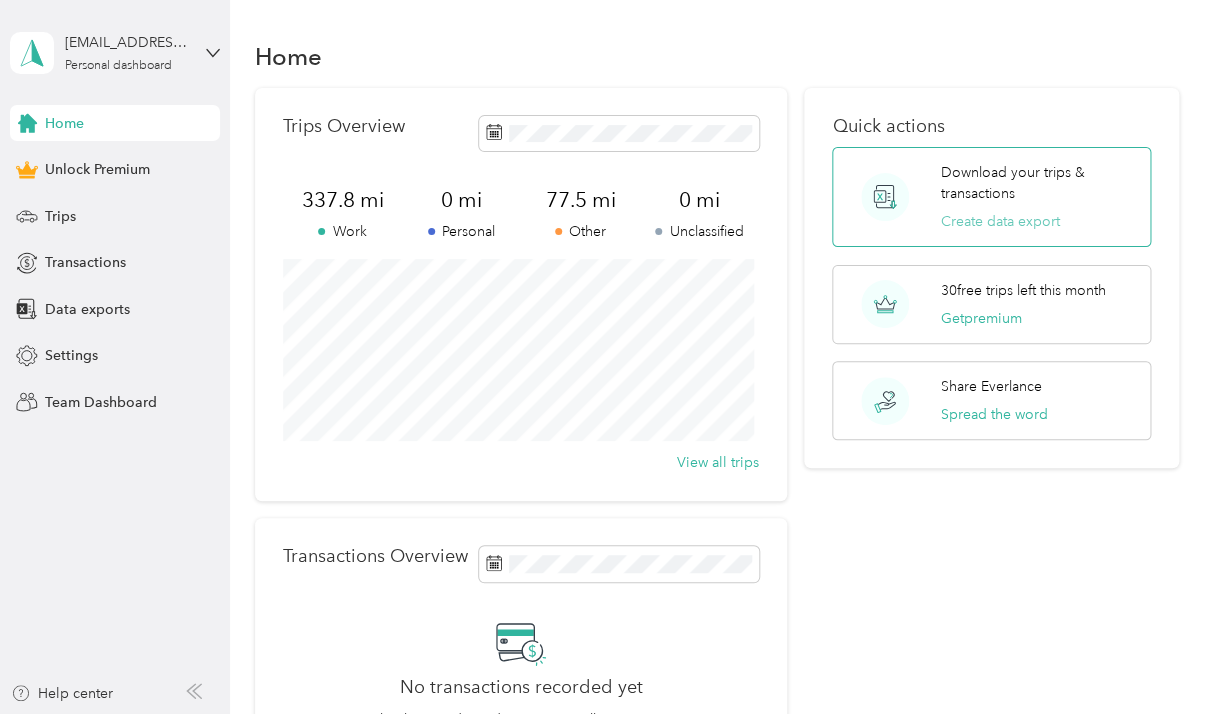 click on "Create data export" at bounding box center (1000, 221) 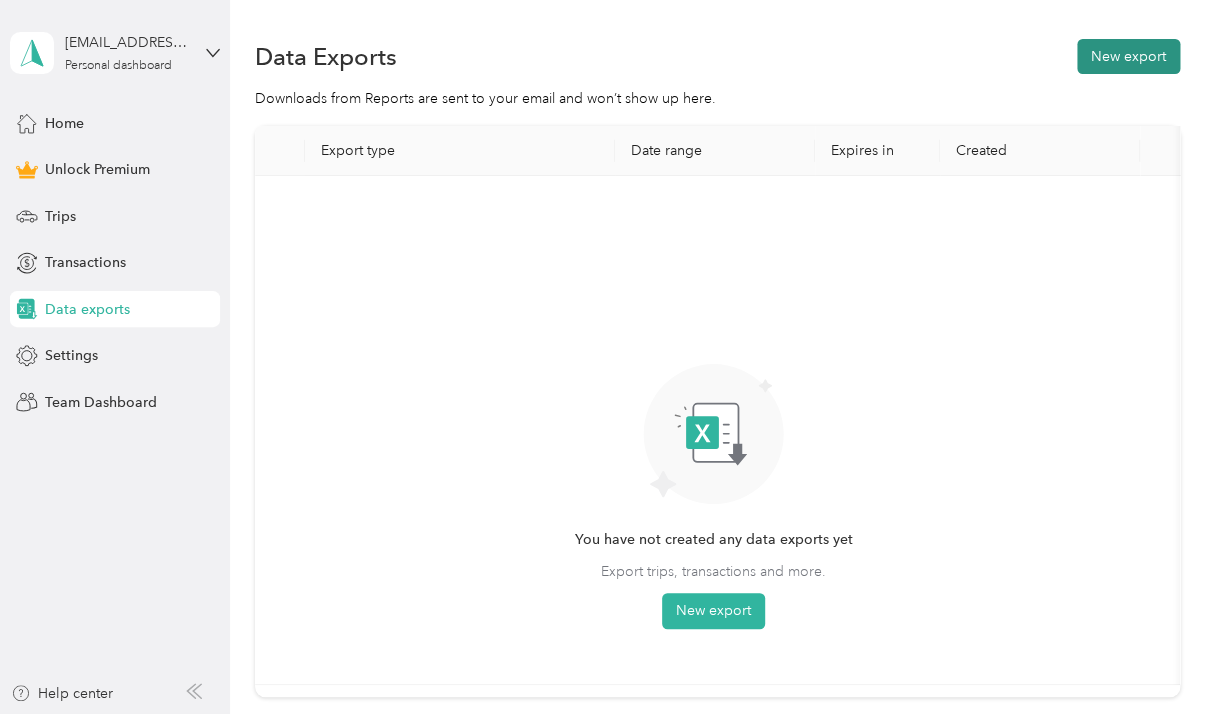 click on "New export" at bounding box center [1128, 56] 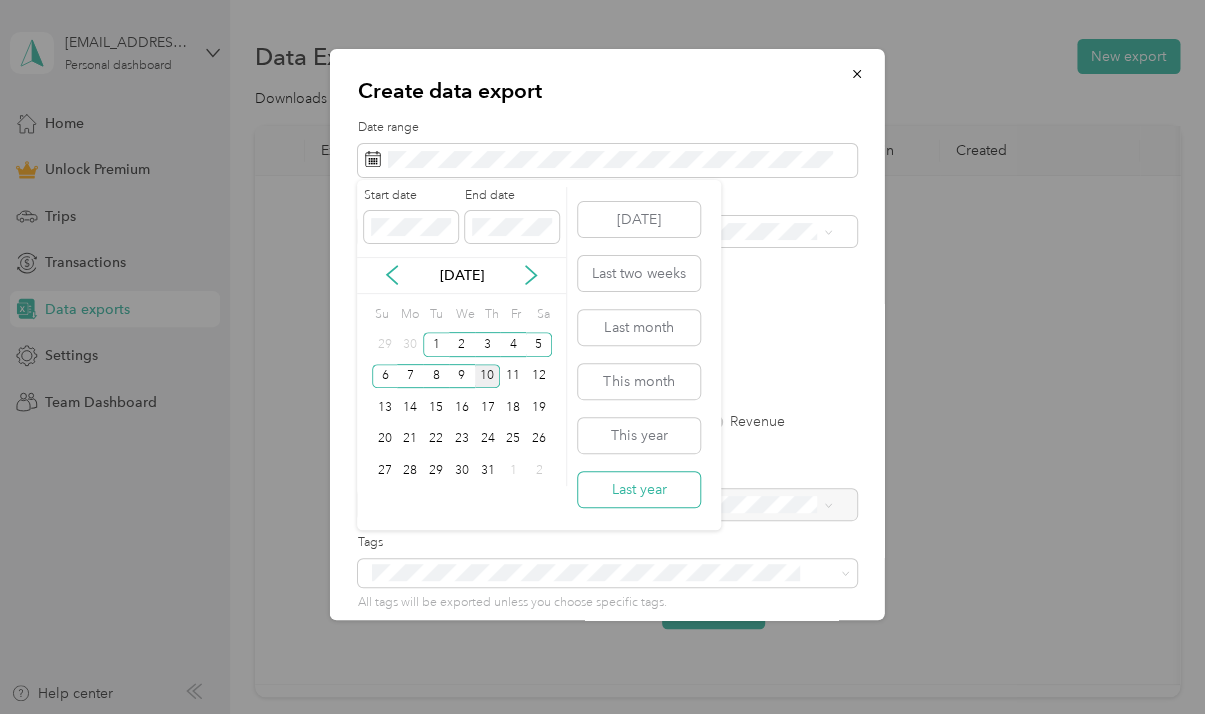 click on "Last year" at bounding box center [639, 489] 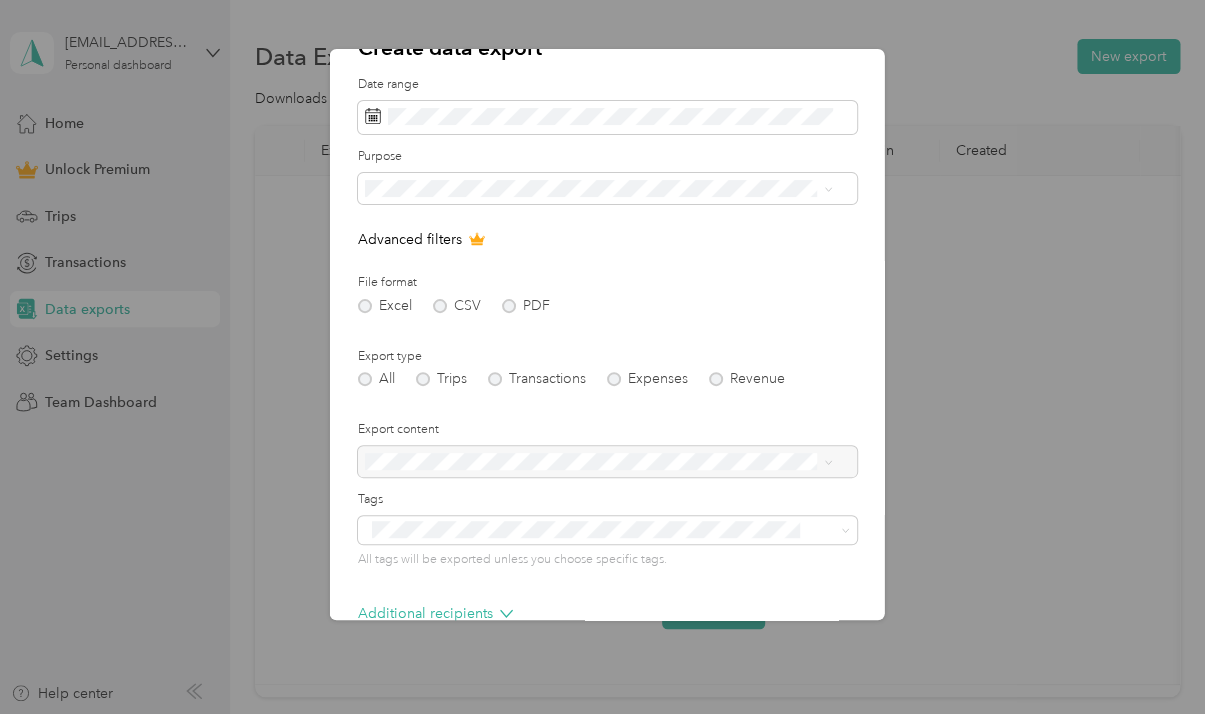 scroll, scrollTop: 156, scrollLeft: 0, axis: vertical 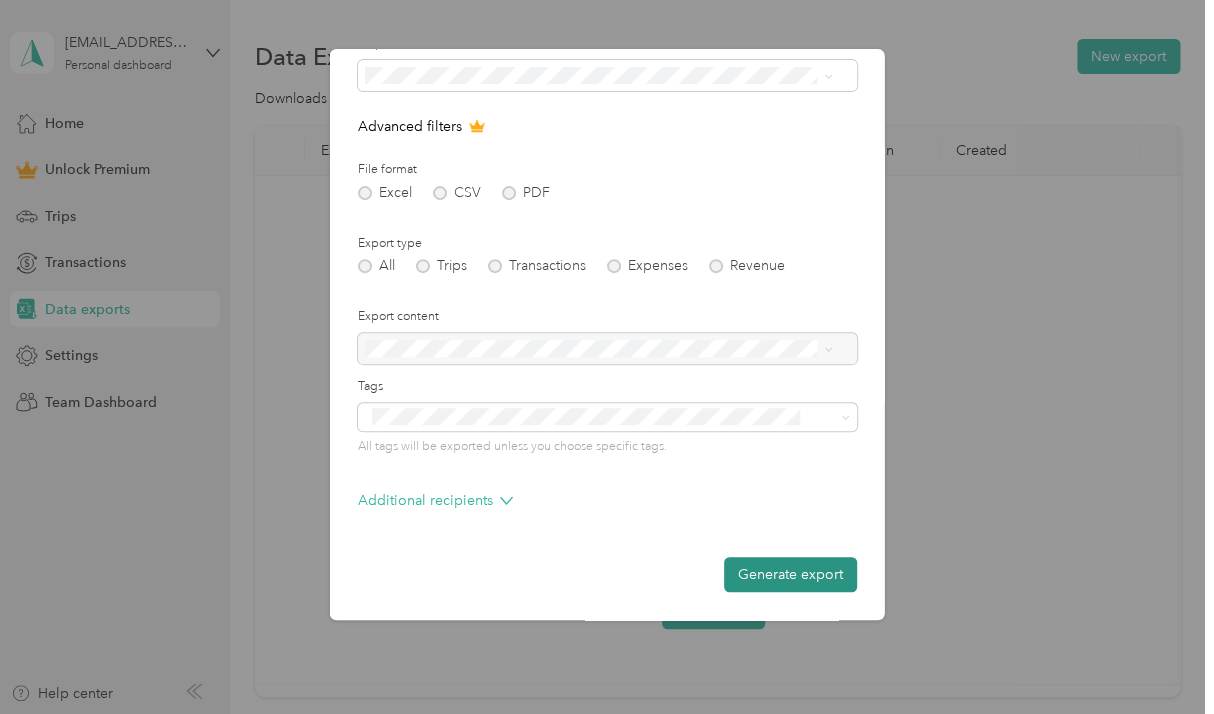click on "Generate export" at bounding box center (790, 574) 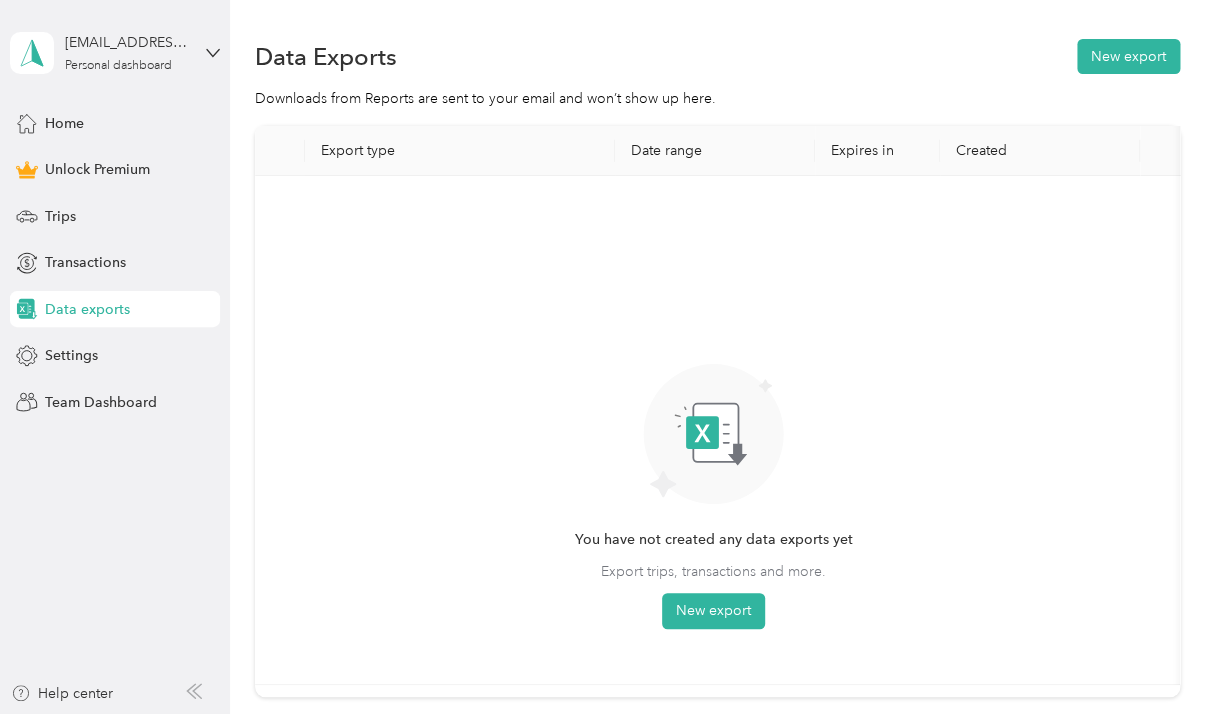 scroll, scrollTop: 156, scrollLeft: 0, axis: vertical 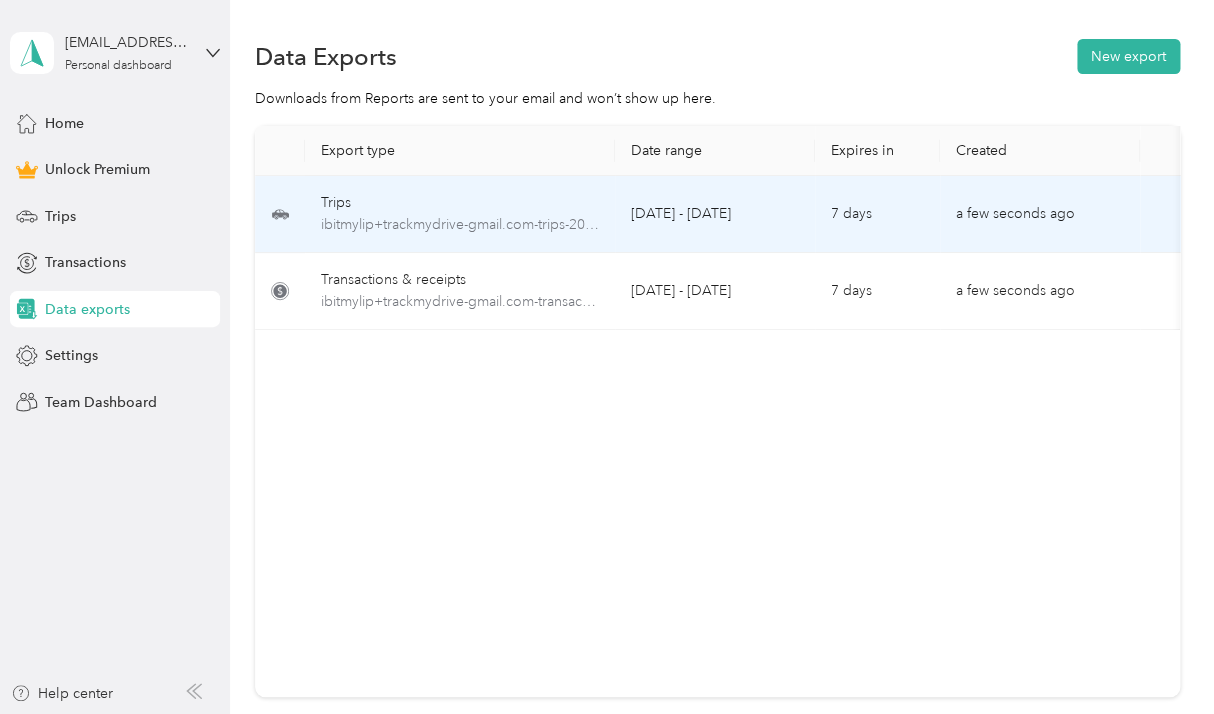 click on "a few seconds ago" at bounding box center (1040, 214) 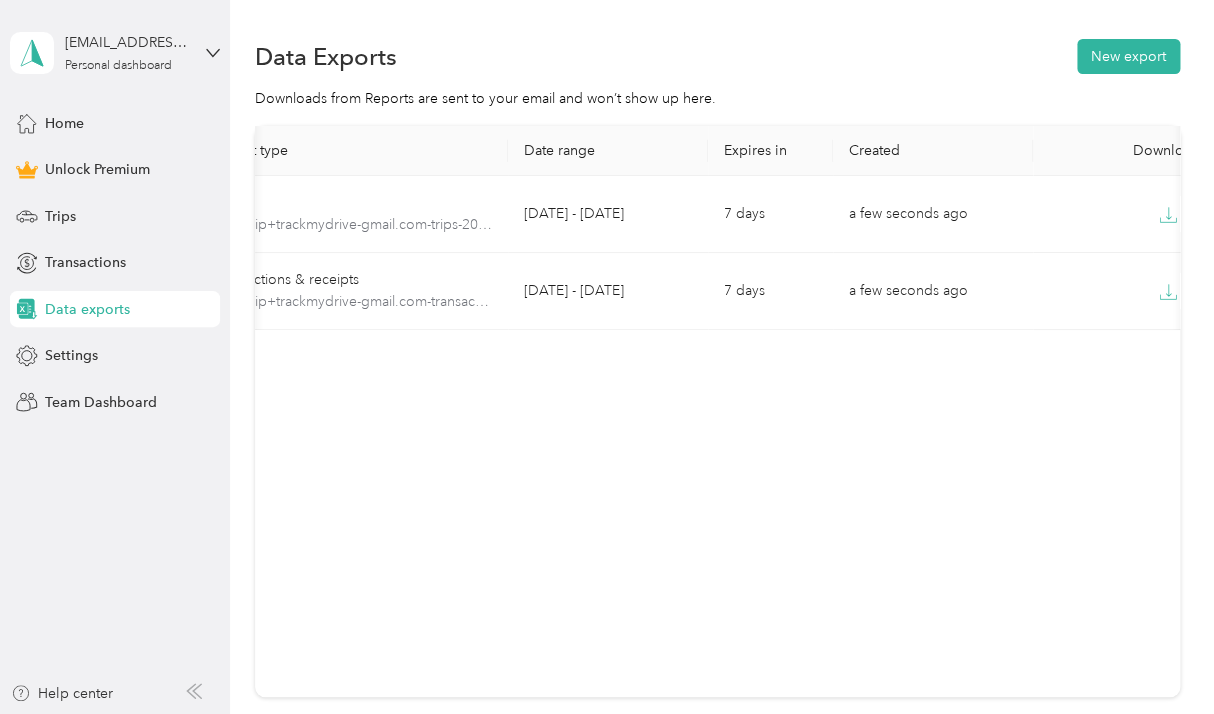 scroll, scrollTop: 0, scrollLeft: 169, axis: horizontal 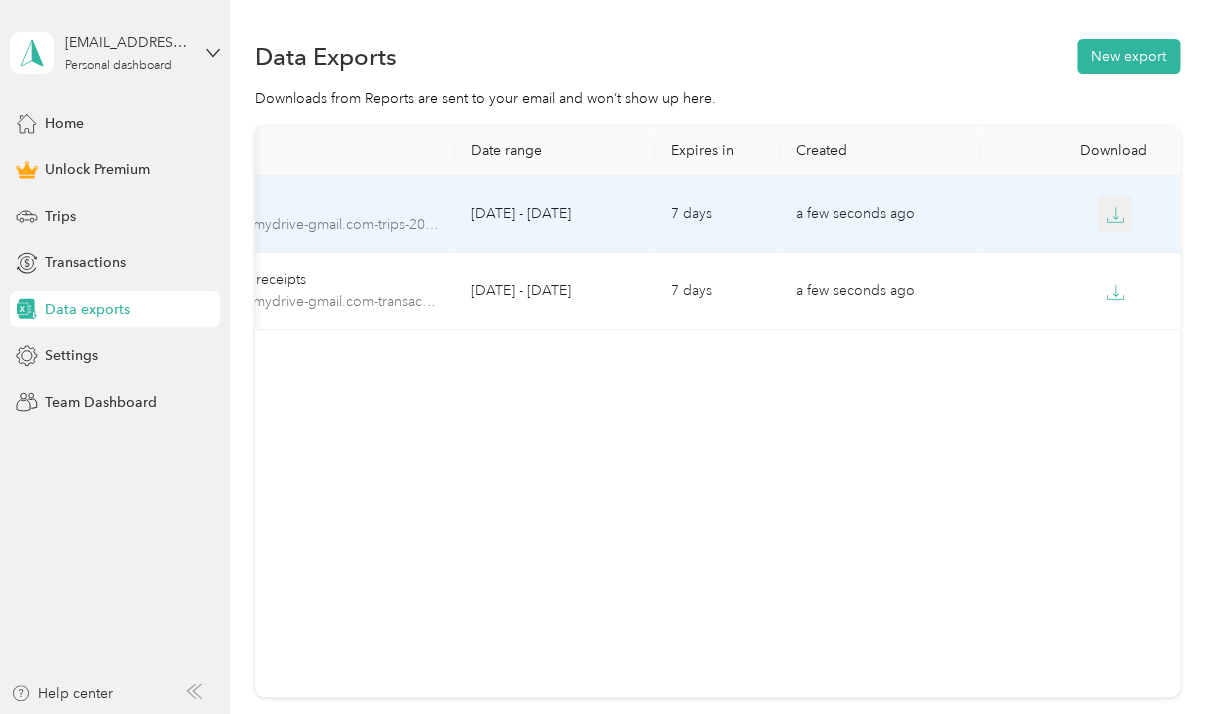 click 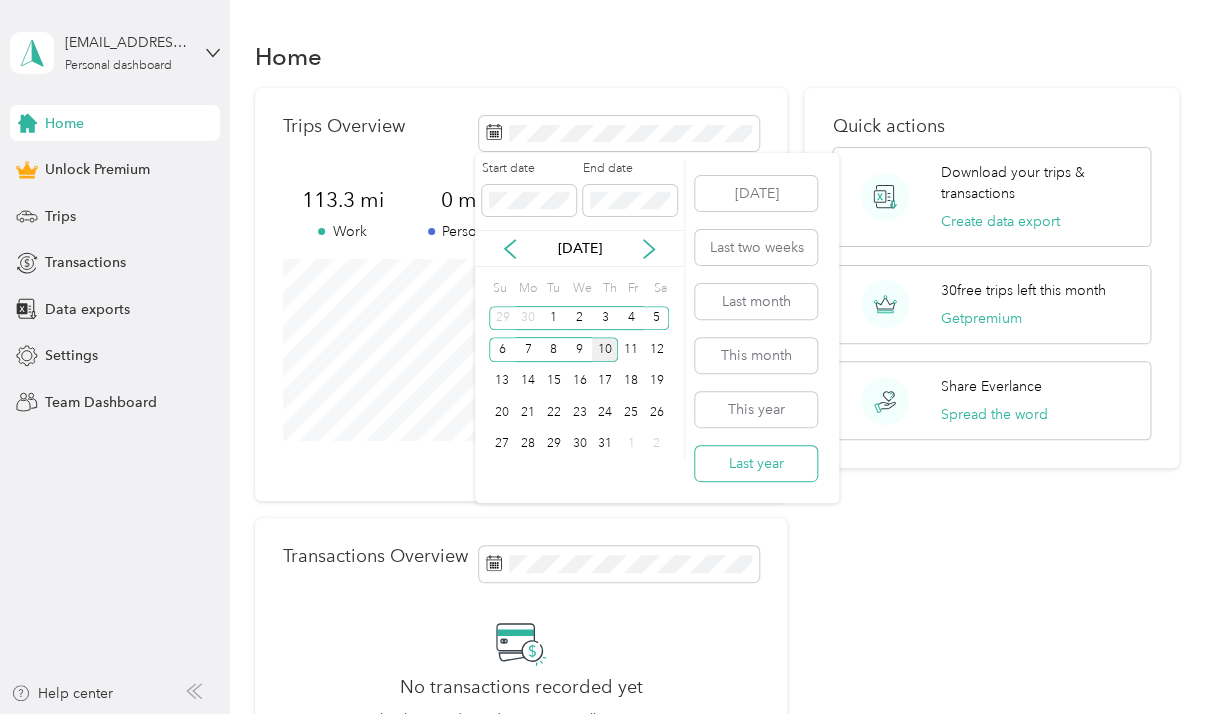 click on "Last year" at bounding box center (756, 463) 